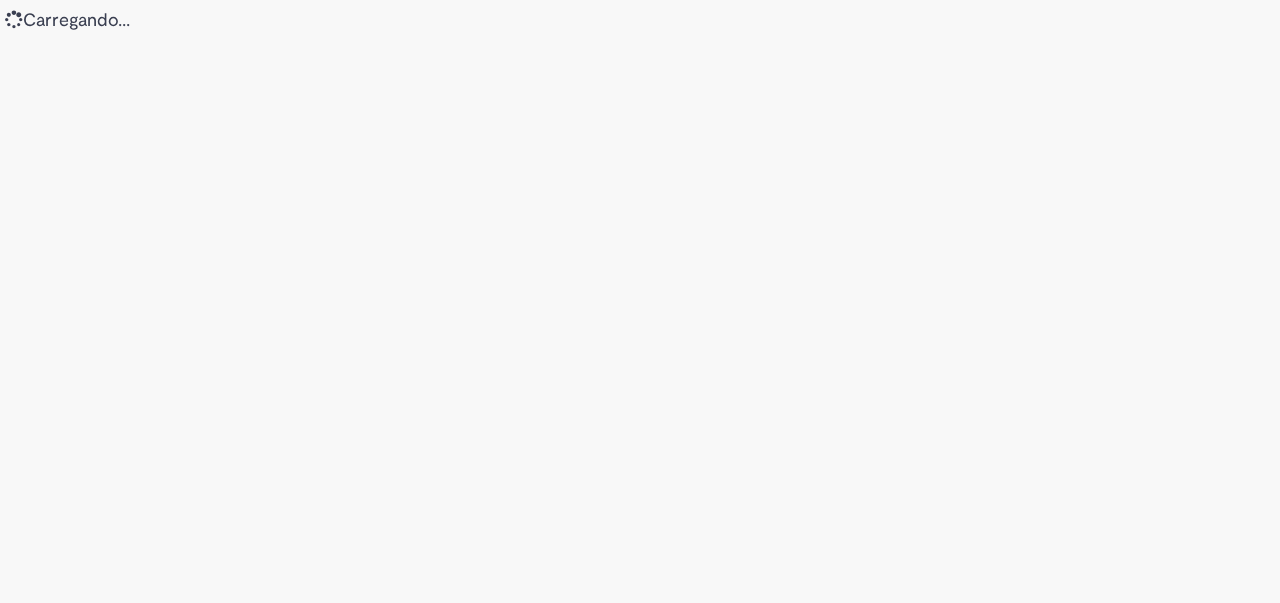 scroll, scrollTop: 0, scrollLeft: 0, axis: both 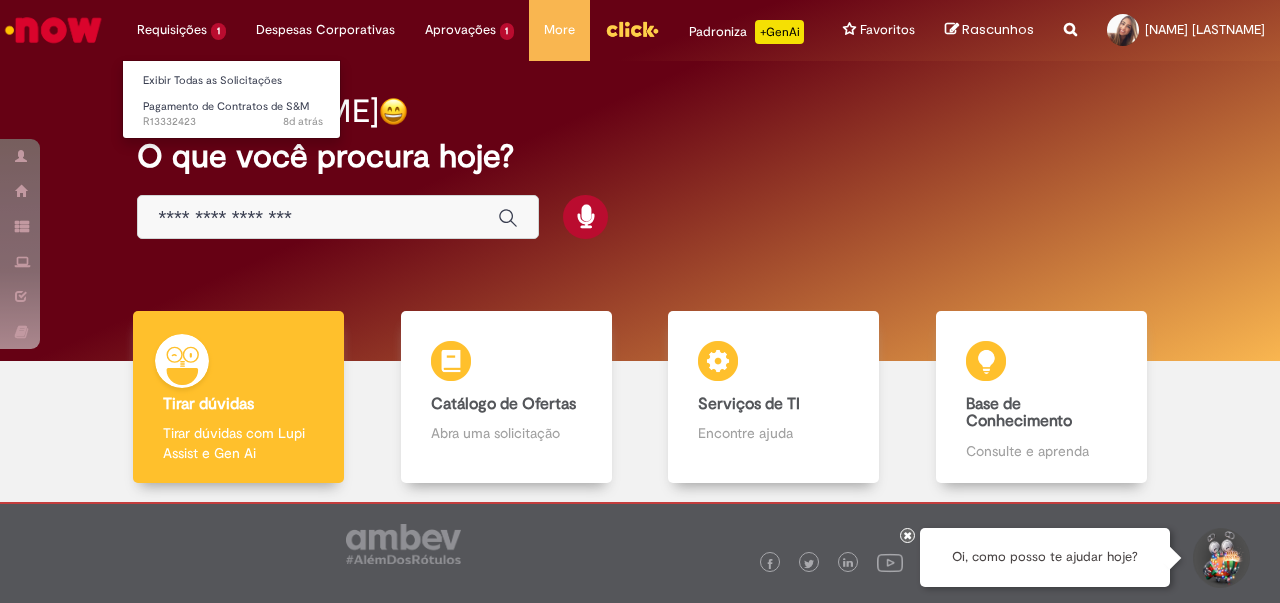 click on "Requisições   1
Exibir Todas as Solicitações
Pagamento de Contratos de S&M
8d atrás 8 dias atrás  [NUMBER]" at bounding box center [181, 30] 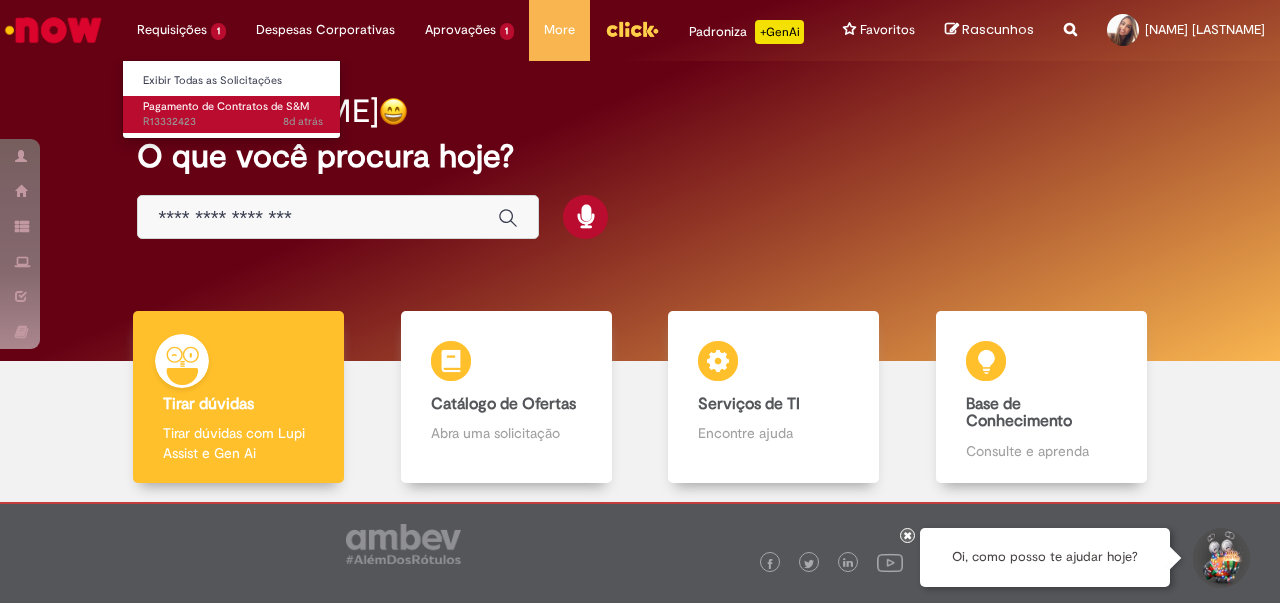 click on "Pagamento de Contratos de S&M" at bounding box center (226, 106) 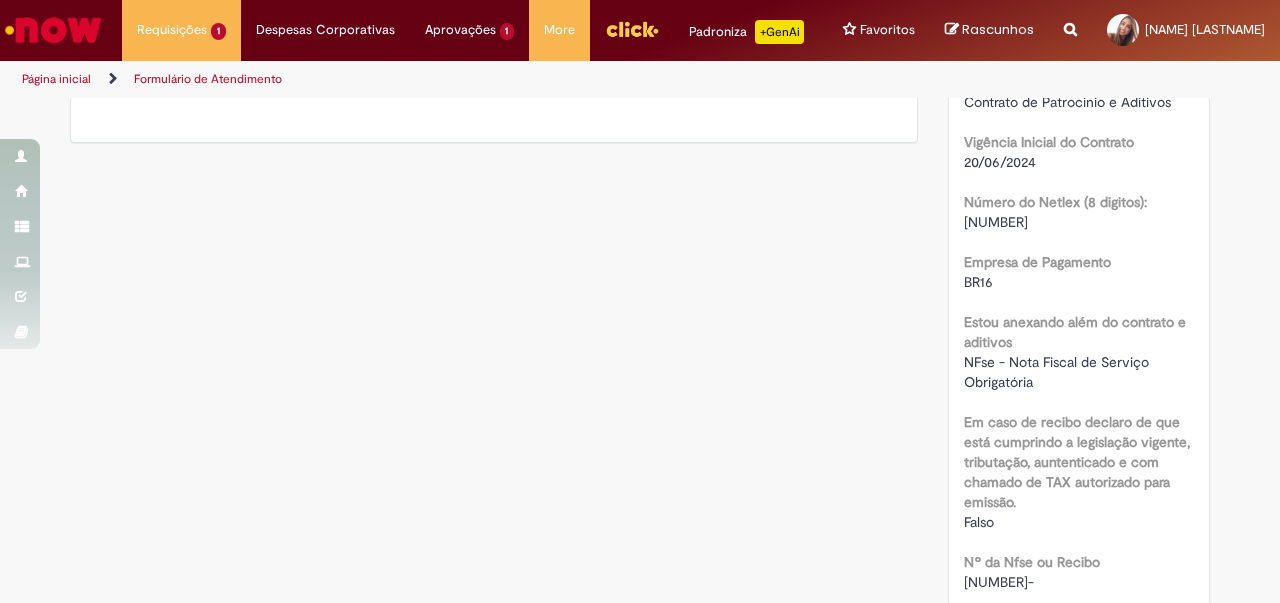 scroll, scrollTop: 200, scrollLeft: 0, axis: vertical 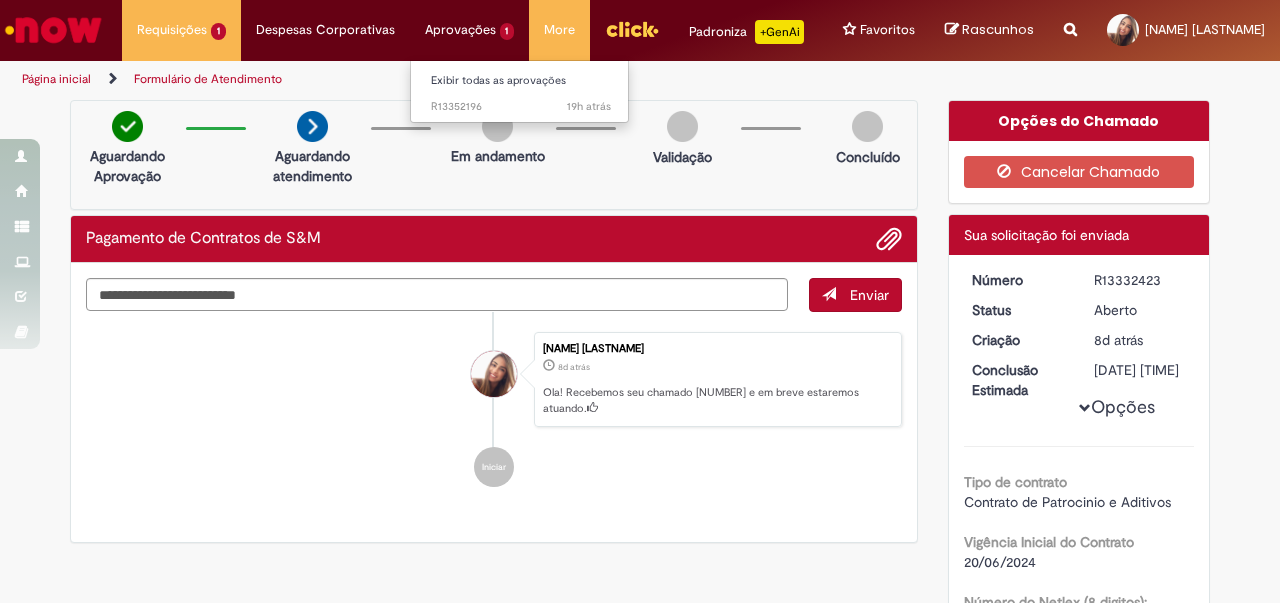 click on "Aprovações   1
Exibir todas as aprovações
19h atrás 19 horas atrás  [NUMBER]" at bounding box center [181, 30] 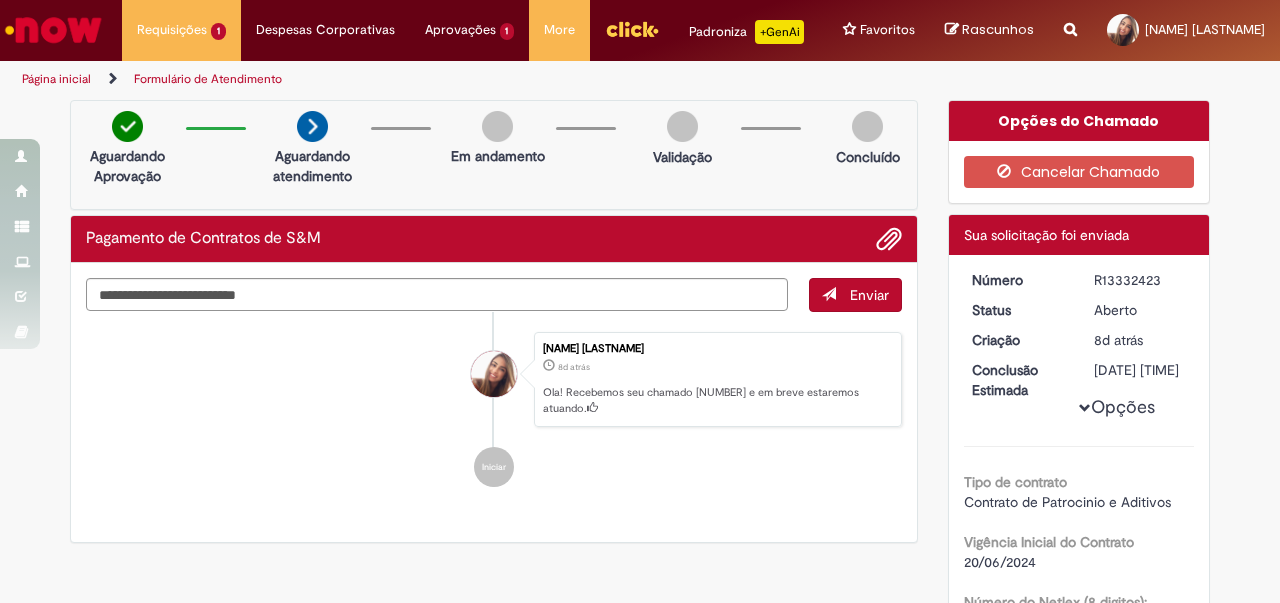click on "[NAME] [LASTNAME]
8d atrás 8 dias atrás
Ola! Recebemos seu chamado [NUMBER] e em breve estaremos atuando.
Iniciar" at bounding box center (494, 380) 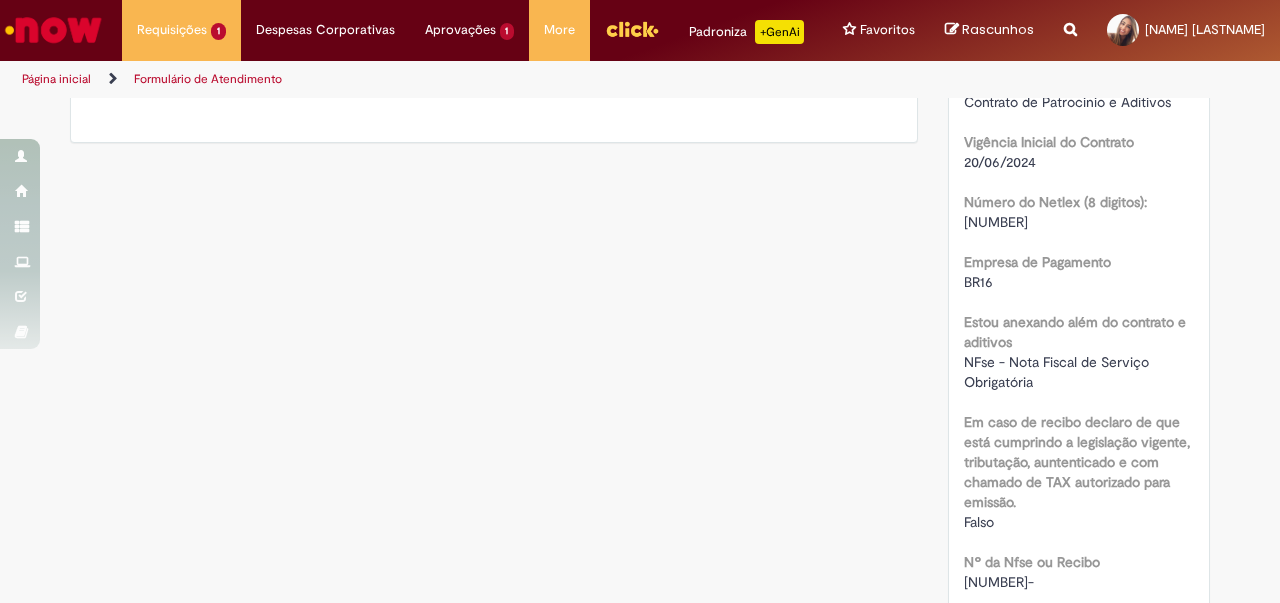 scroll, scrollTop: 0, scrollLeft: 0, axis: both 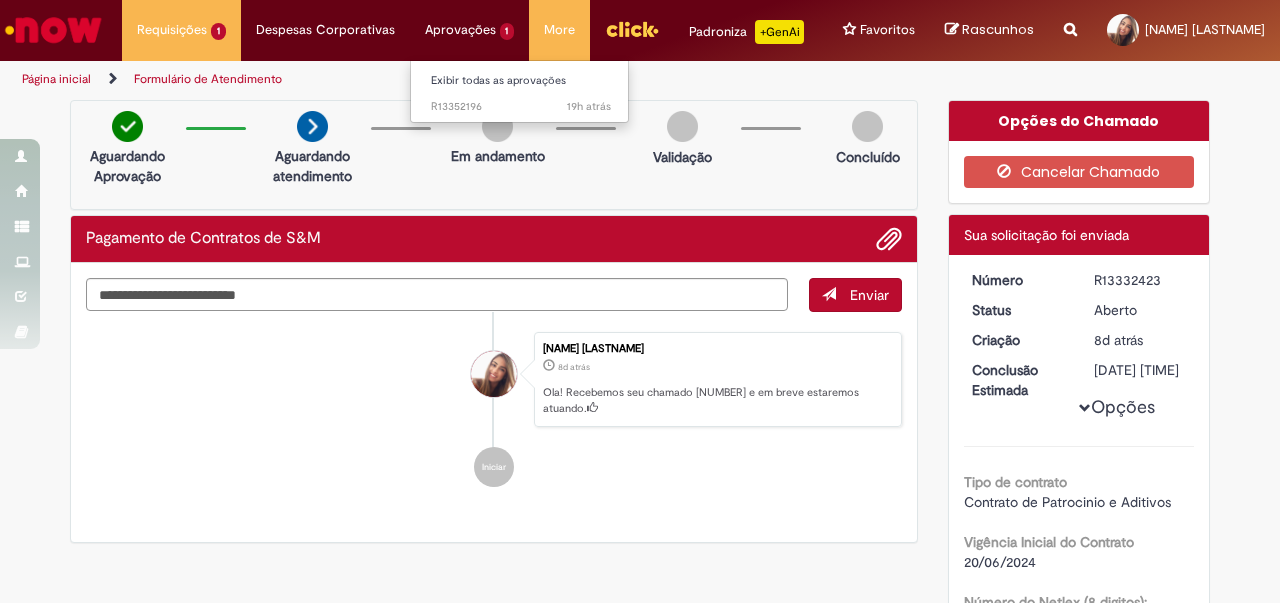 click on "Aprovações   1
Exibir todas as aprovações
19h atrás 19 horas atrás  [NUMBER]" at bounding box center (181, 30) 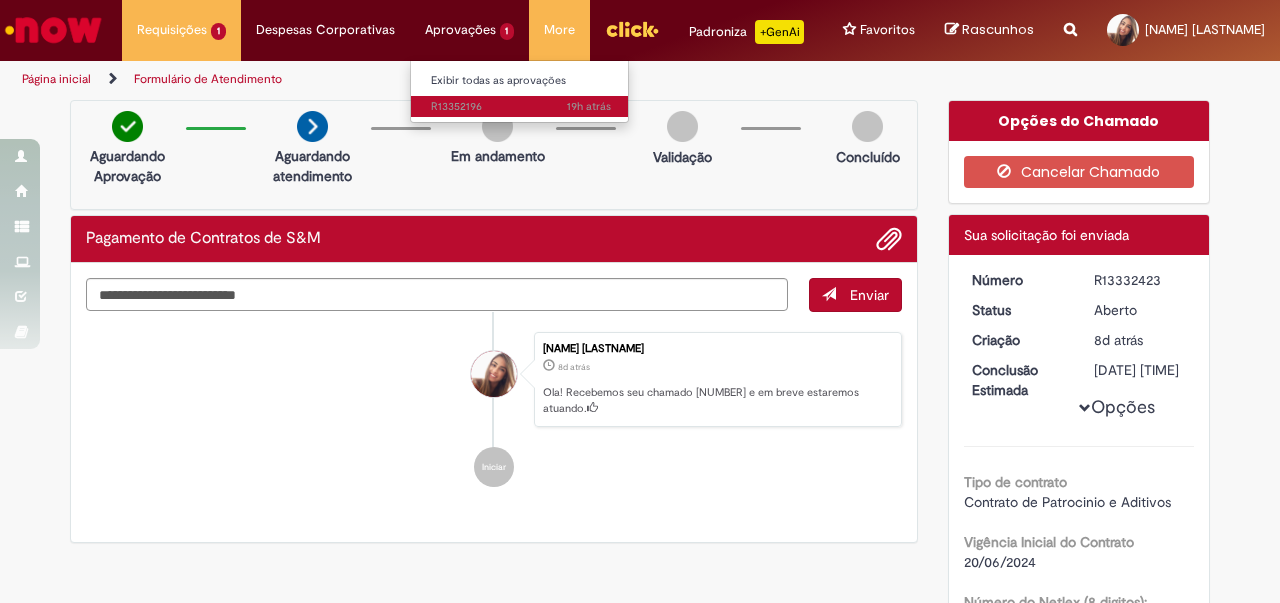 click on "19h atrás 19 horas atrás  [NUMBER]" at bounding box center [521, 107] 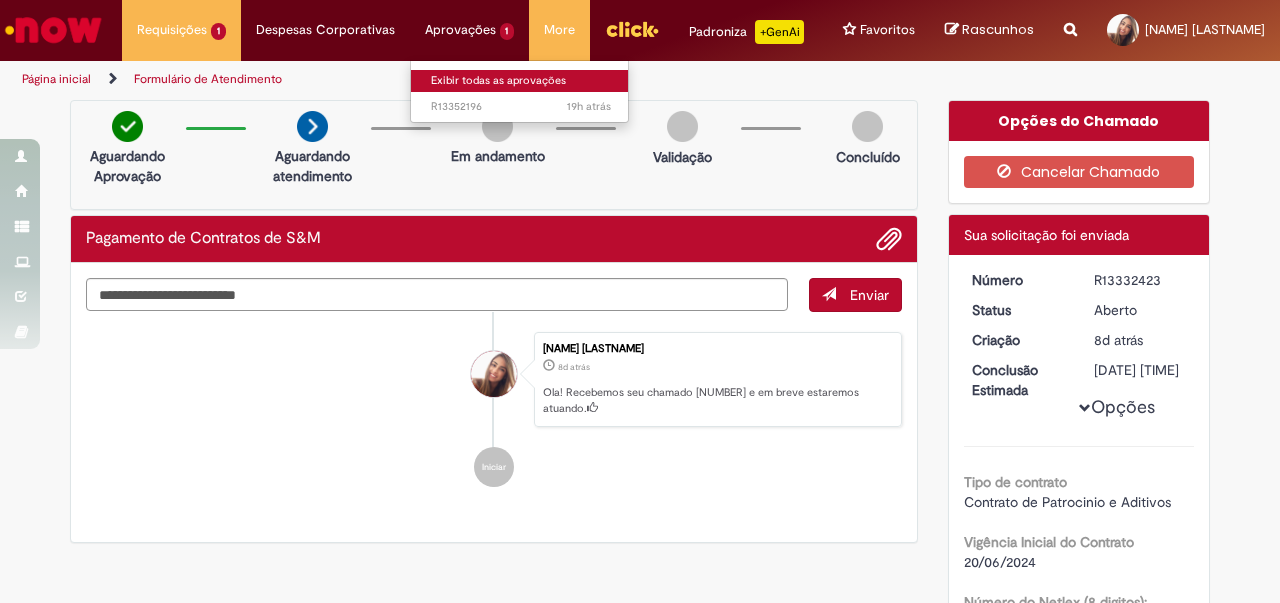 click on "Exibir todas as aprovações" at bounding box center (521, 81) 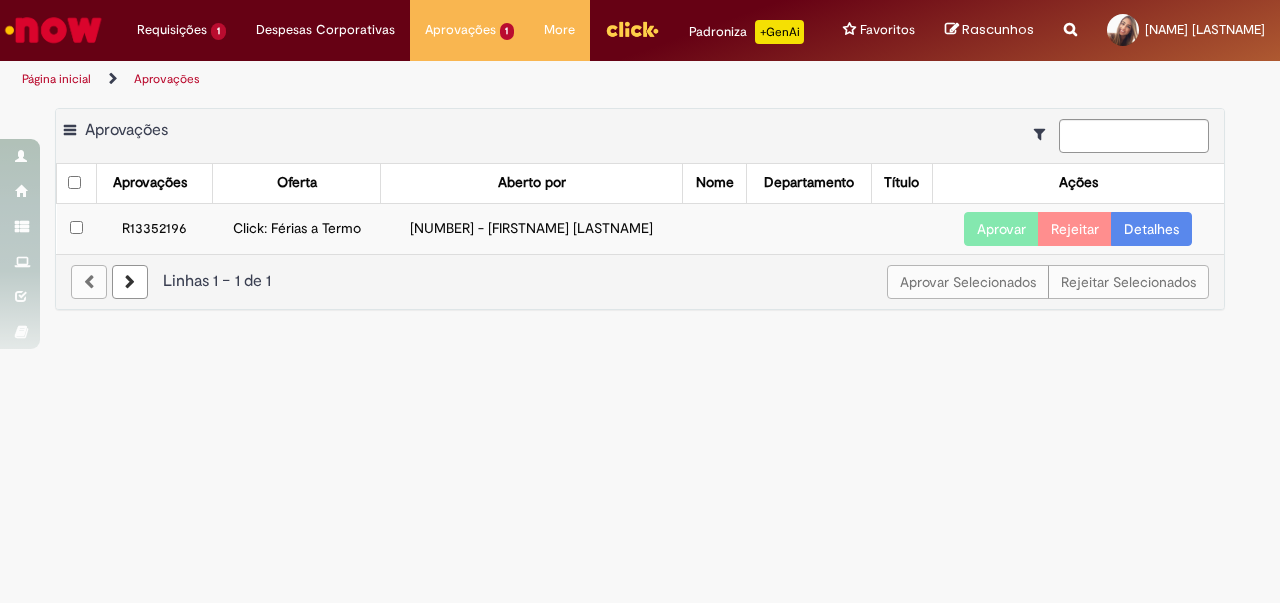 click on "Aprovar" at bounding box center (1001, 229) 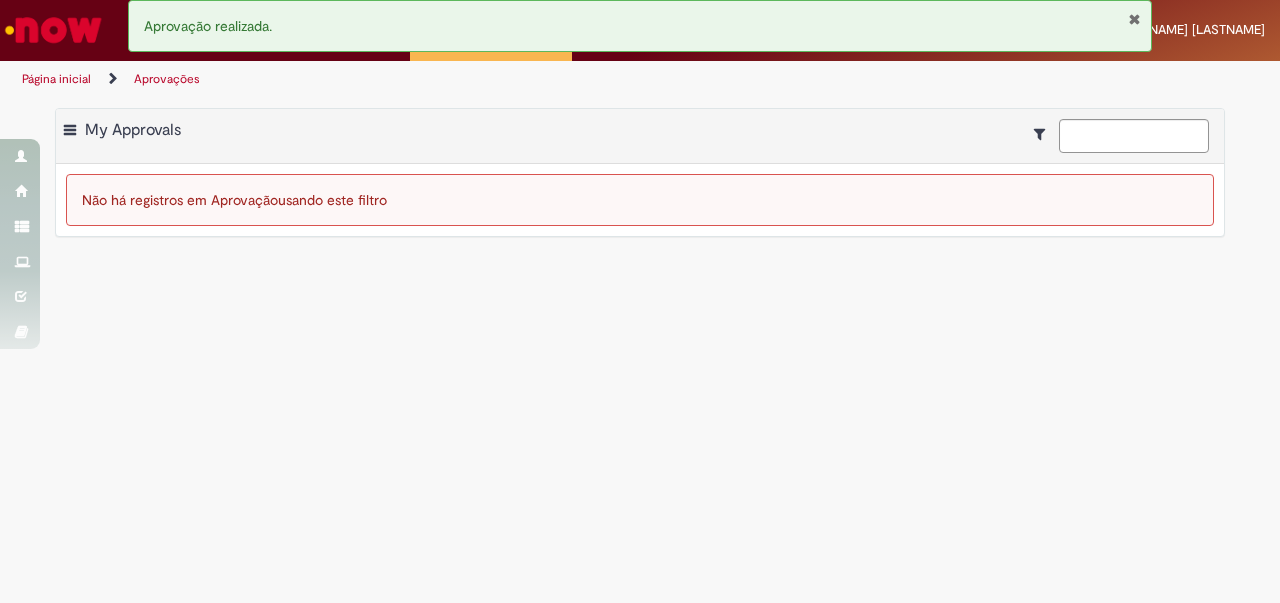 click on "Exportar como PDF Exportar como Excel Exportar como CSV
My Approvals" at bounding box center [640, 136] 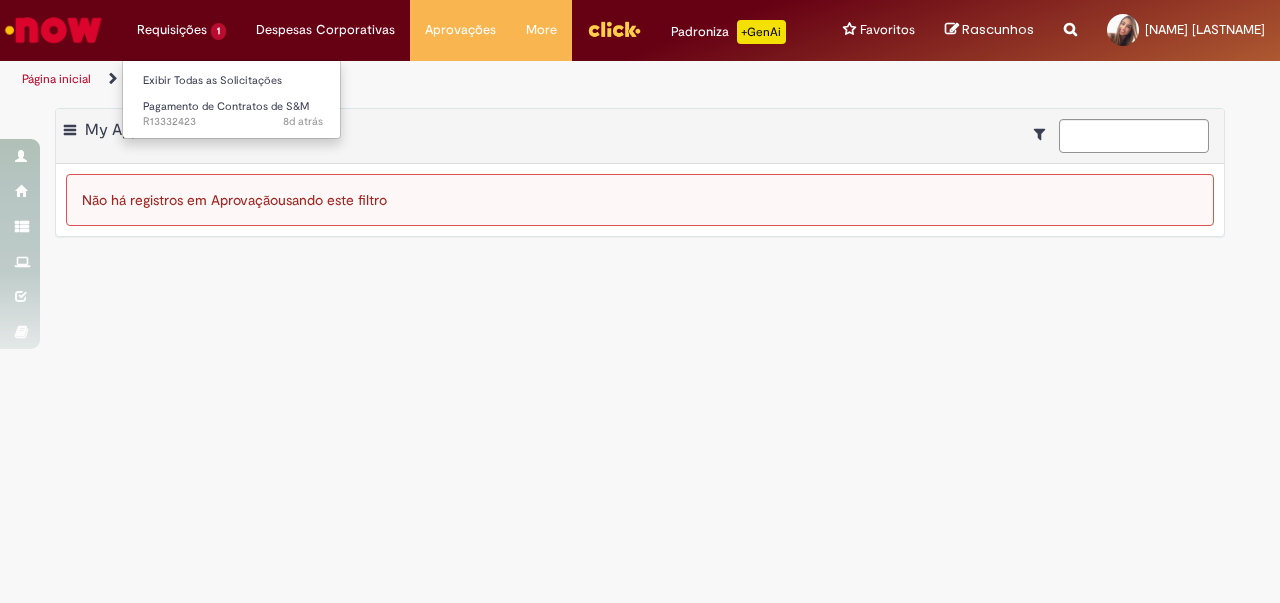 click on "Requisições   1
Exibir Todas as Solicitações
Pagamento de Contratos de S&M
8d atrás 8 dias atrás  [NUMBER]" at bounding box center (181, 30) 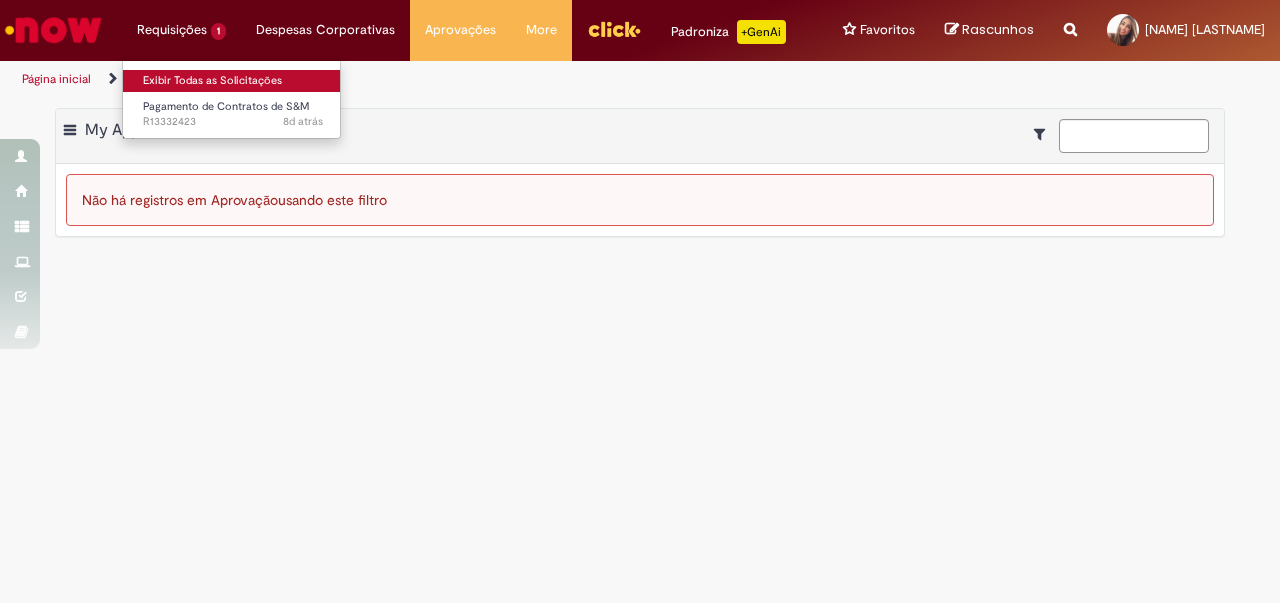 click on "Exibir Todas as Solicitações" at bounding box center (233, 81) 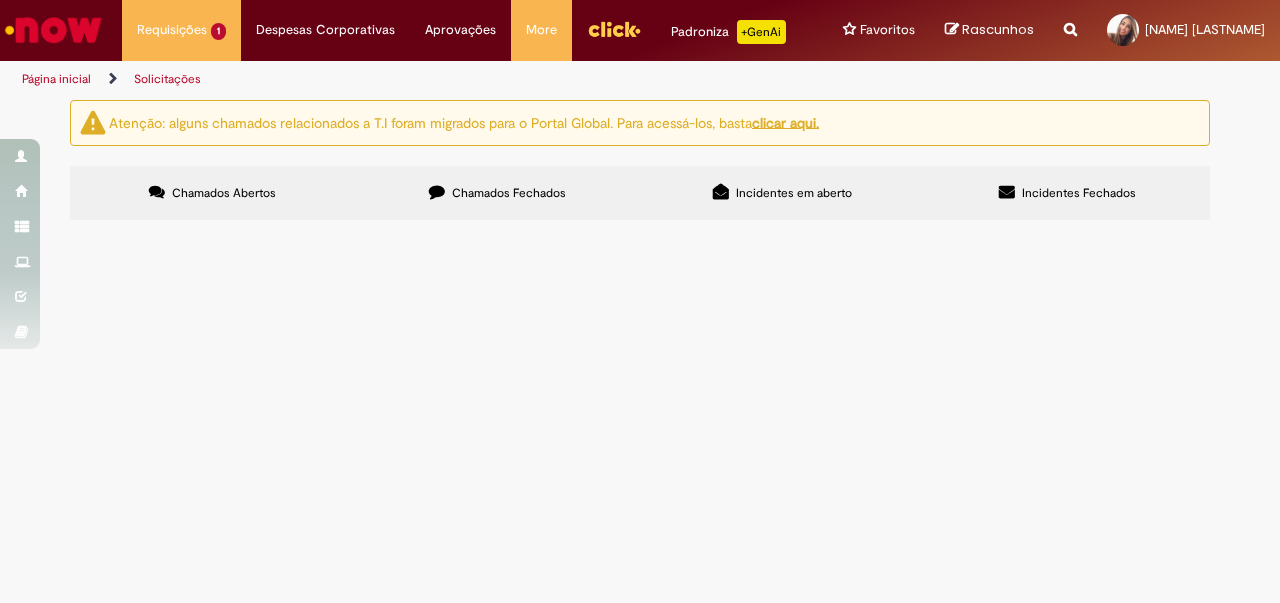 click at bounding box center (53, 30) 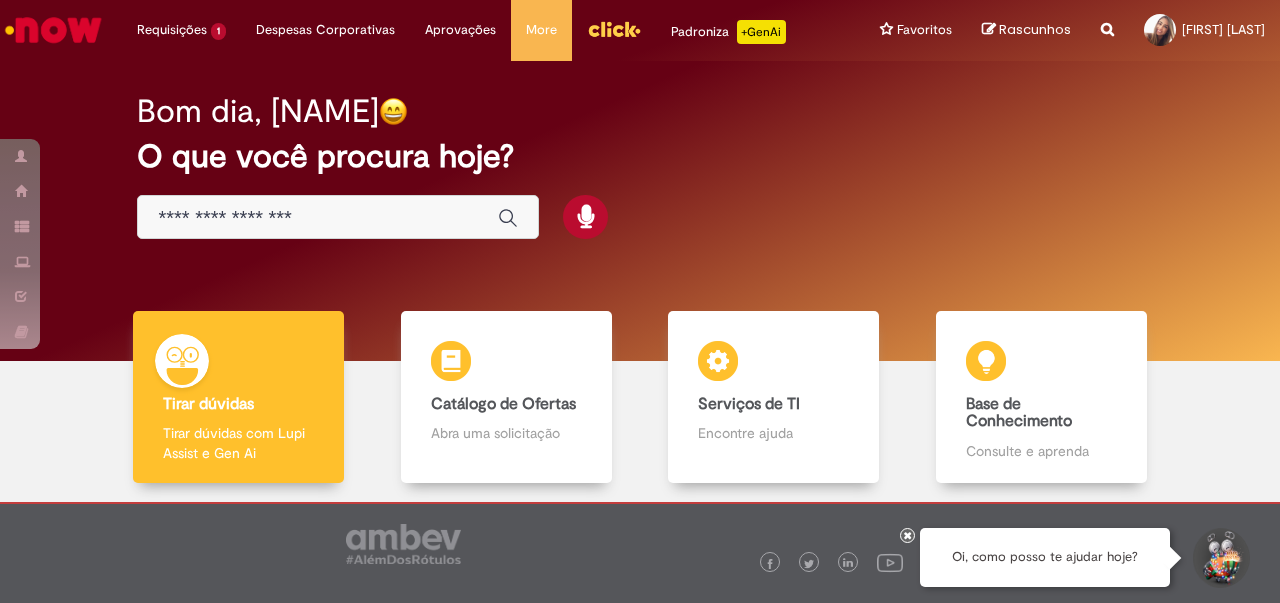 scroll, scrollTop: 0, scrollLeft: 0, axis: both 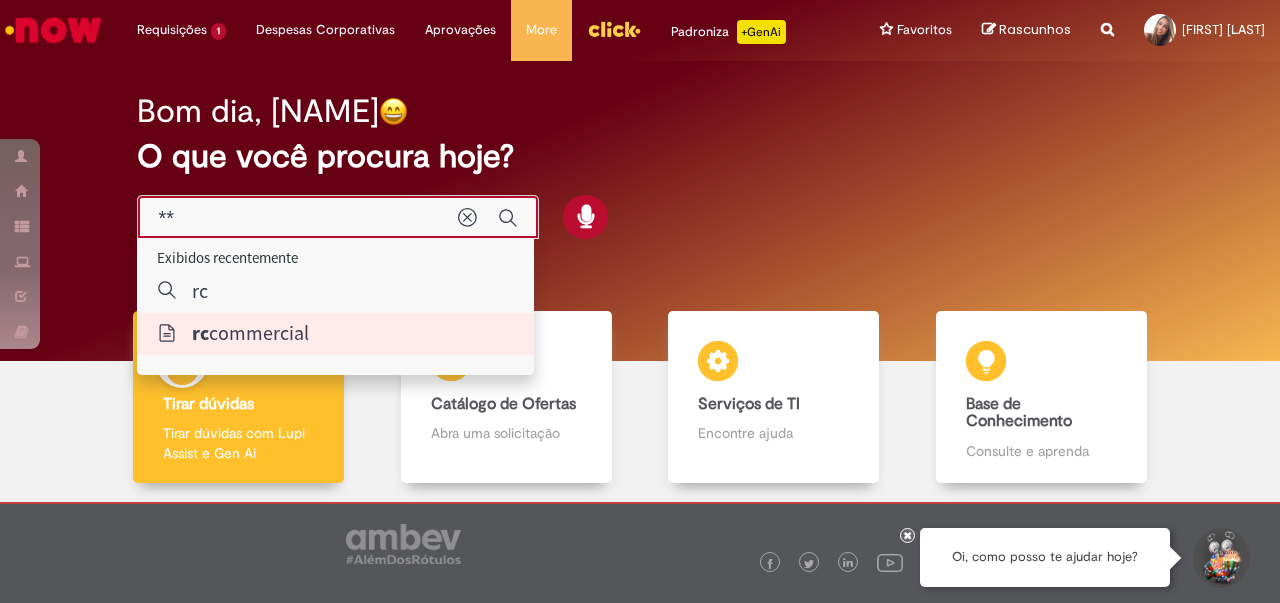 type on "**********" 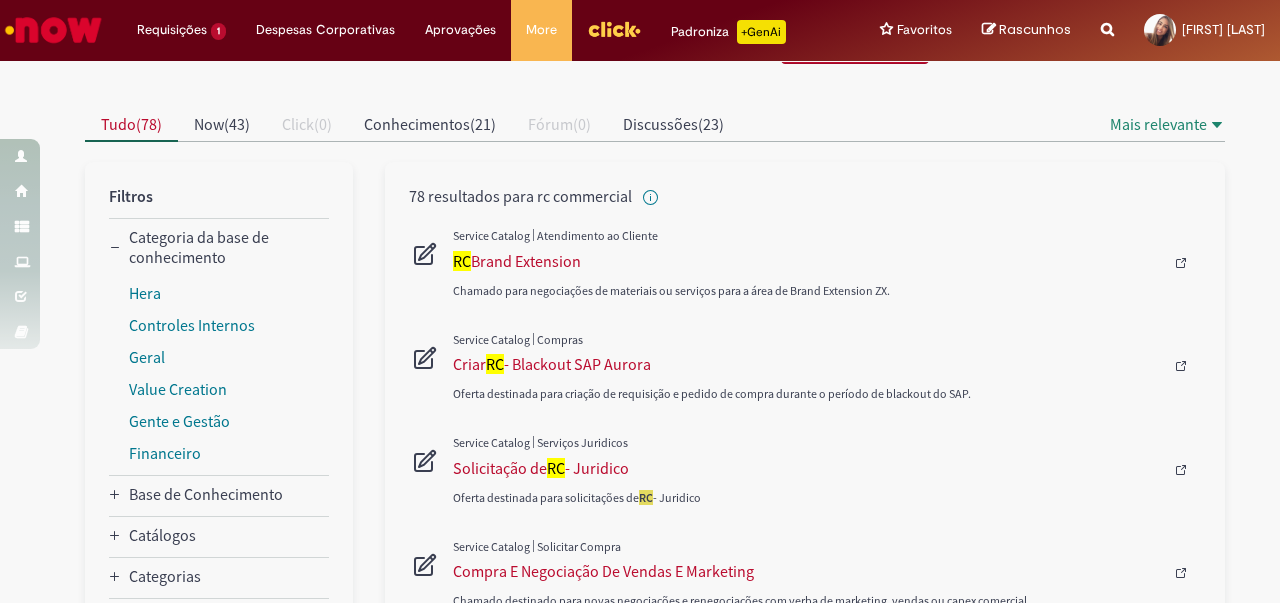 scroll, scrollTop: 0, scrollLeft: 0, axis: both 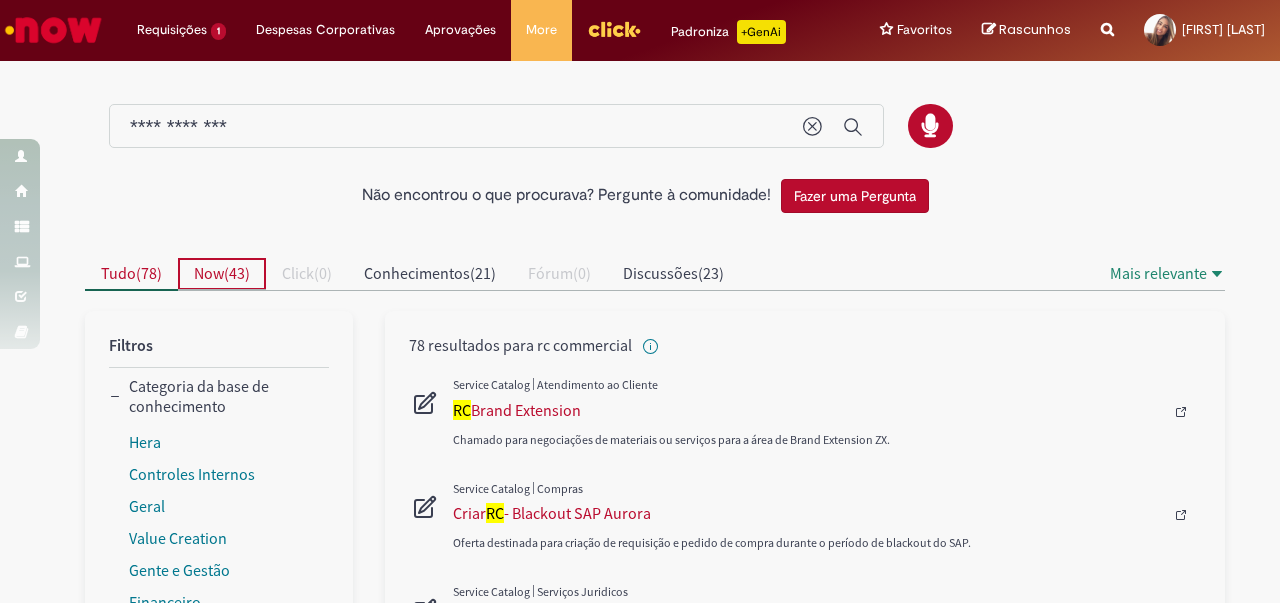click on "Now  ( 43 )" at bounding box center [222, 274] 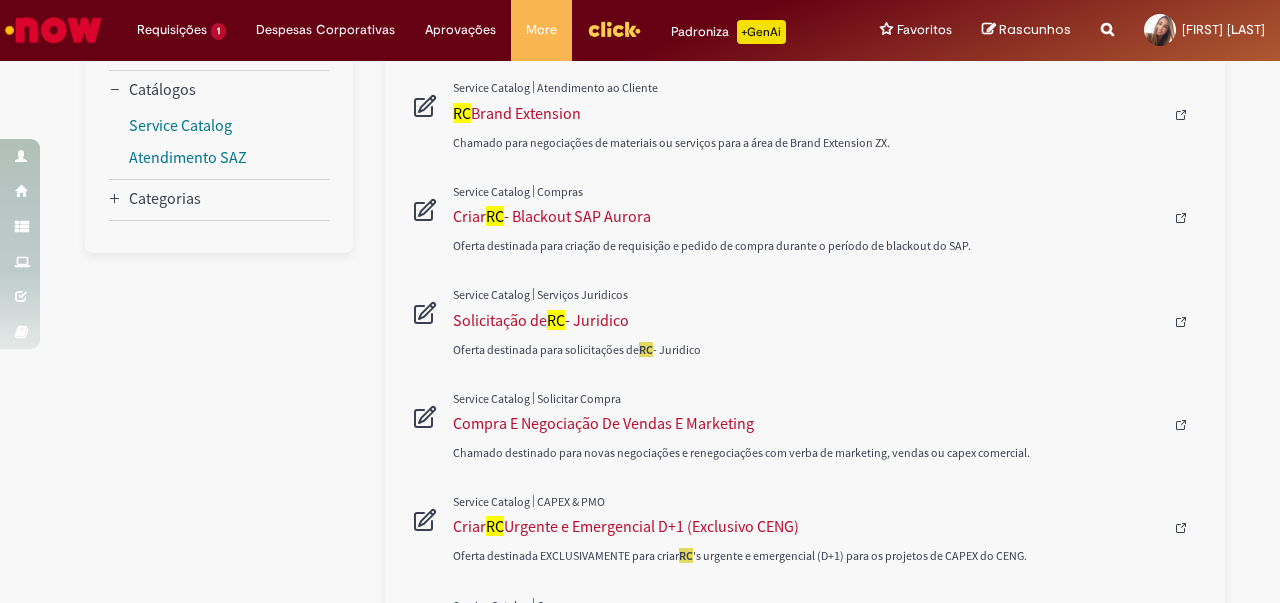 scroll, scrollTop: 0, scrollLeft: 0, axis: both 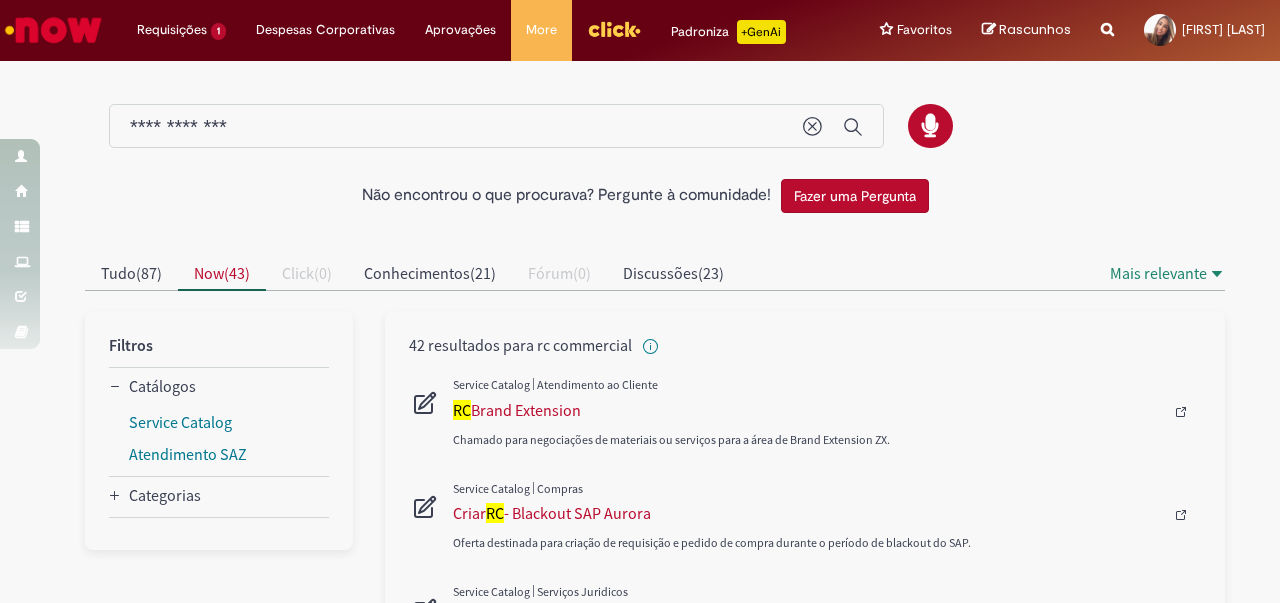 click on "**********" at bounding box center [456, 127] 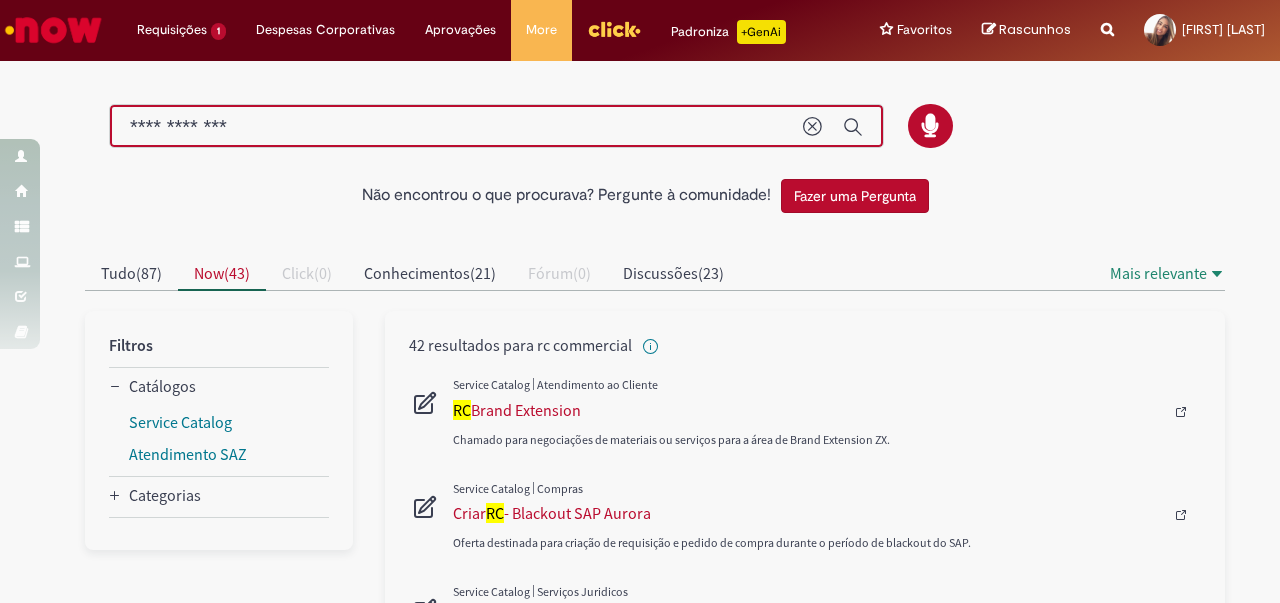 click on "**********" at bounding box center [456, 127] 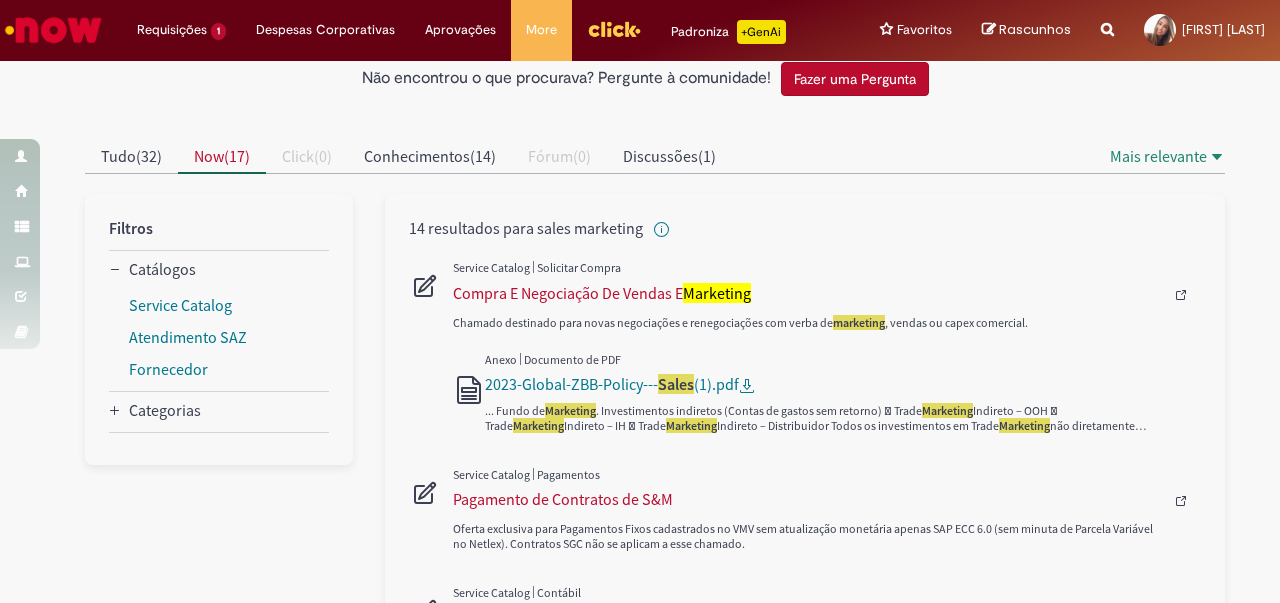 scroll, scrollTop: 100, scrollLeft: 0, axis: vertical 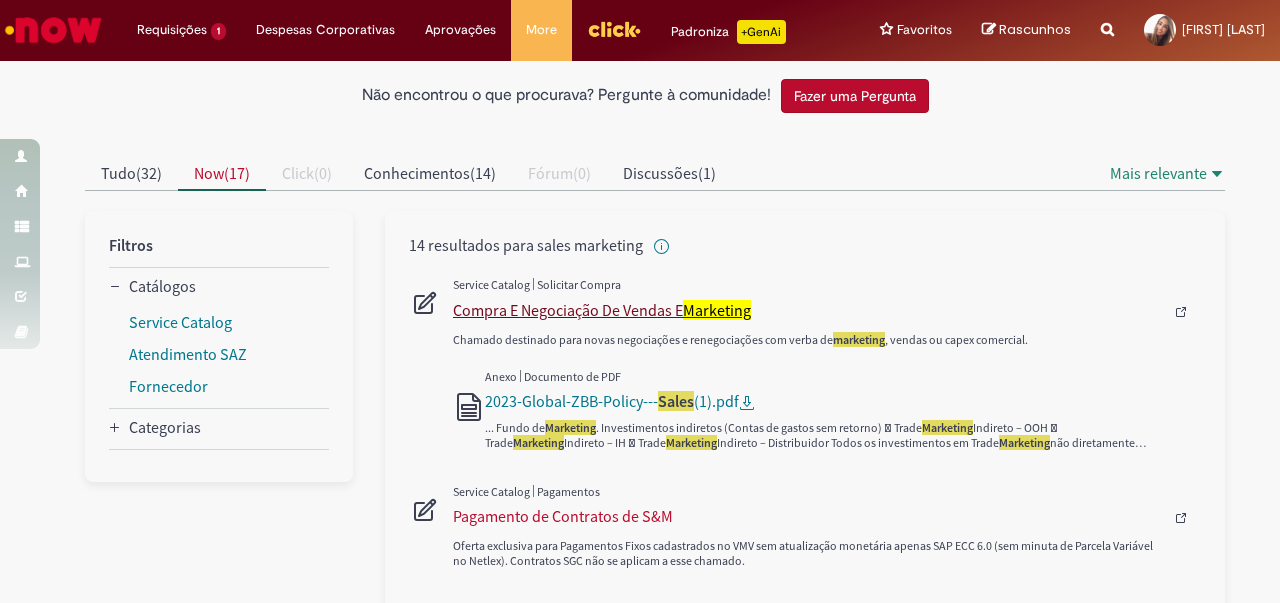type on "**********" 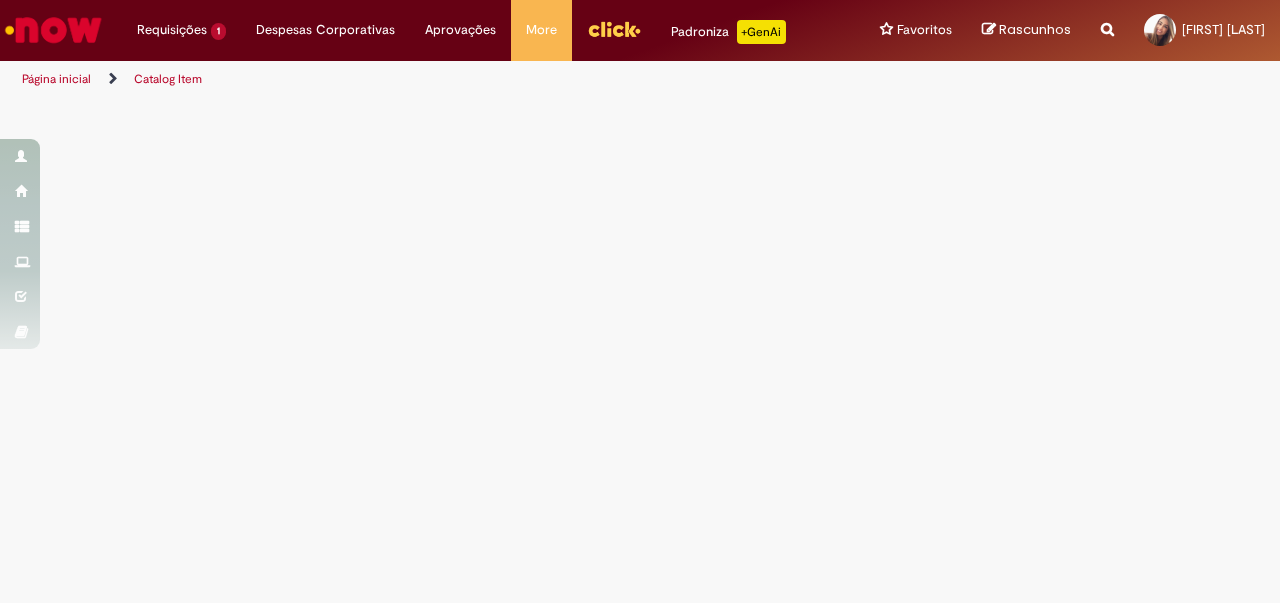 scroll, scrollTop: 0, scrollLeft: 0, axis: both 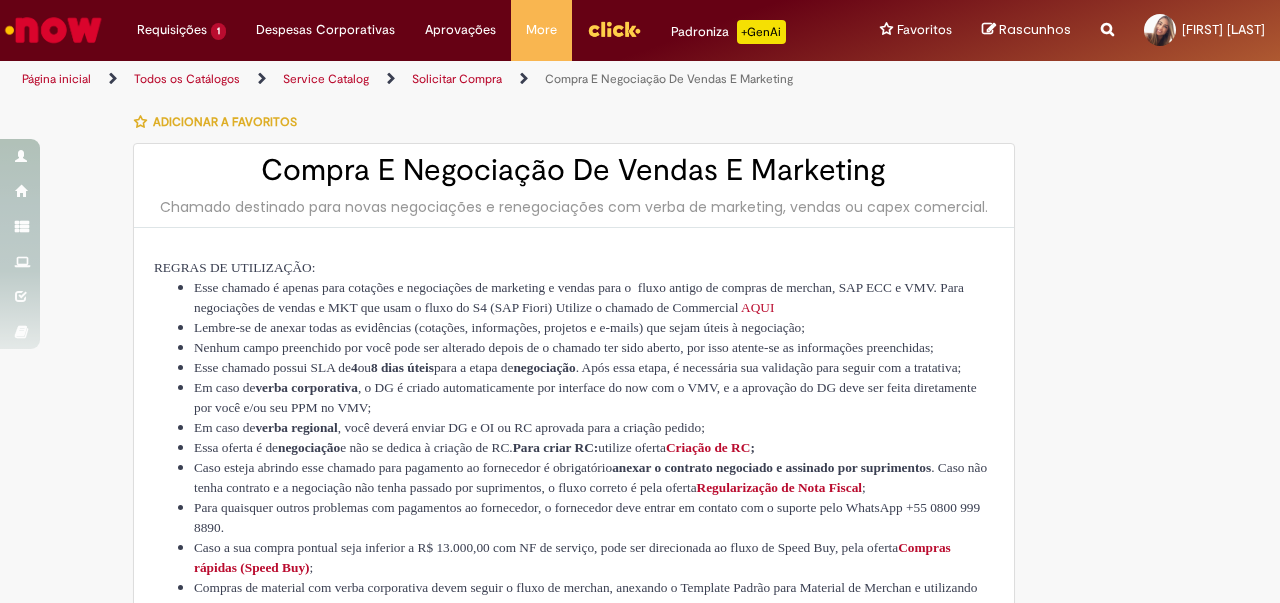 type on "********" 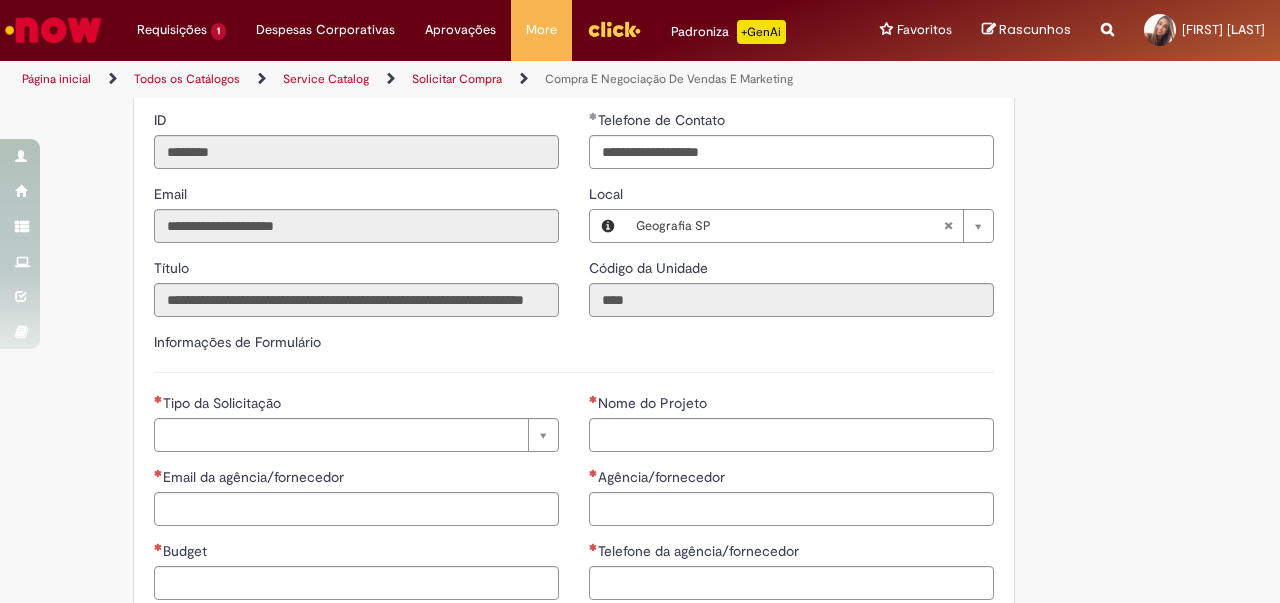 scroll, scrollTop: 866, scrollLeft: 0, axis: vertical 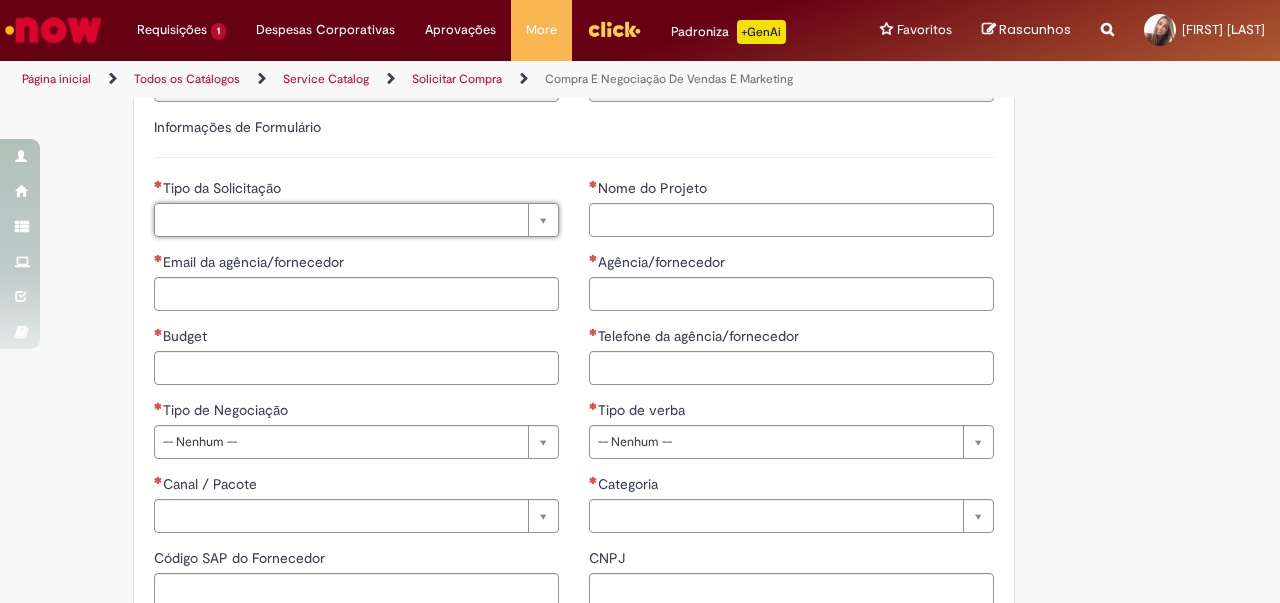 click on "**********" at bounding box center [574, 147] 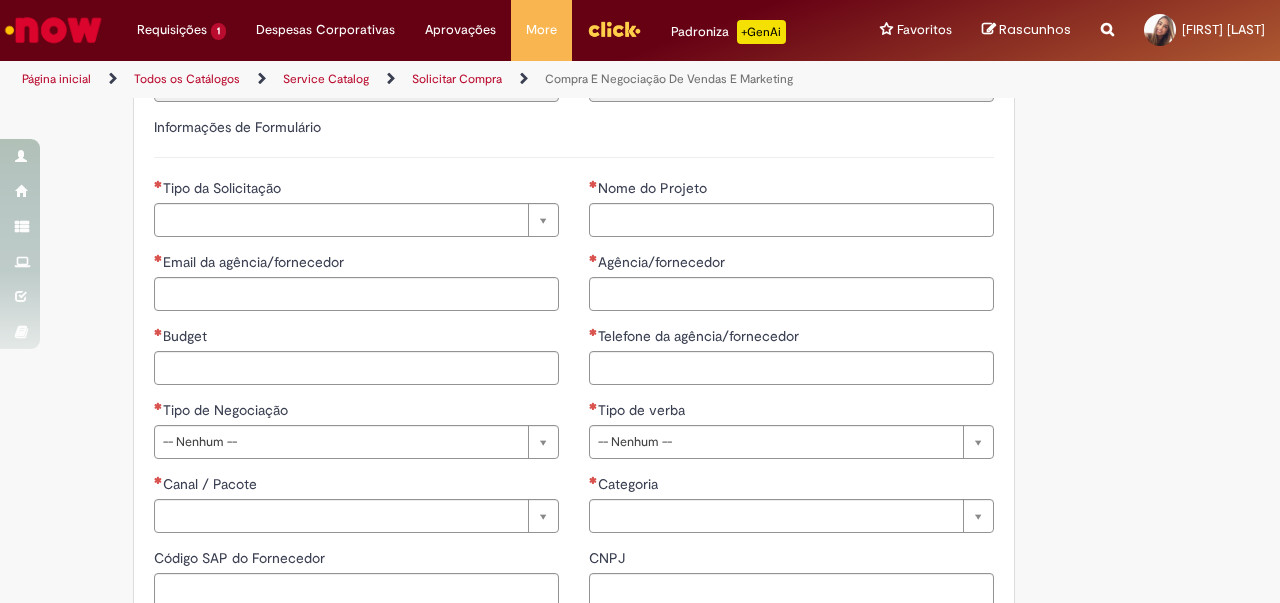 scroll, scrollTop: 966, scrollLeft: 0, axis: vertical 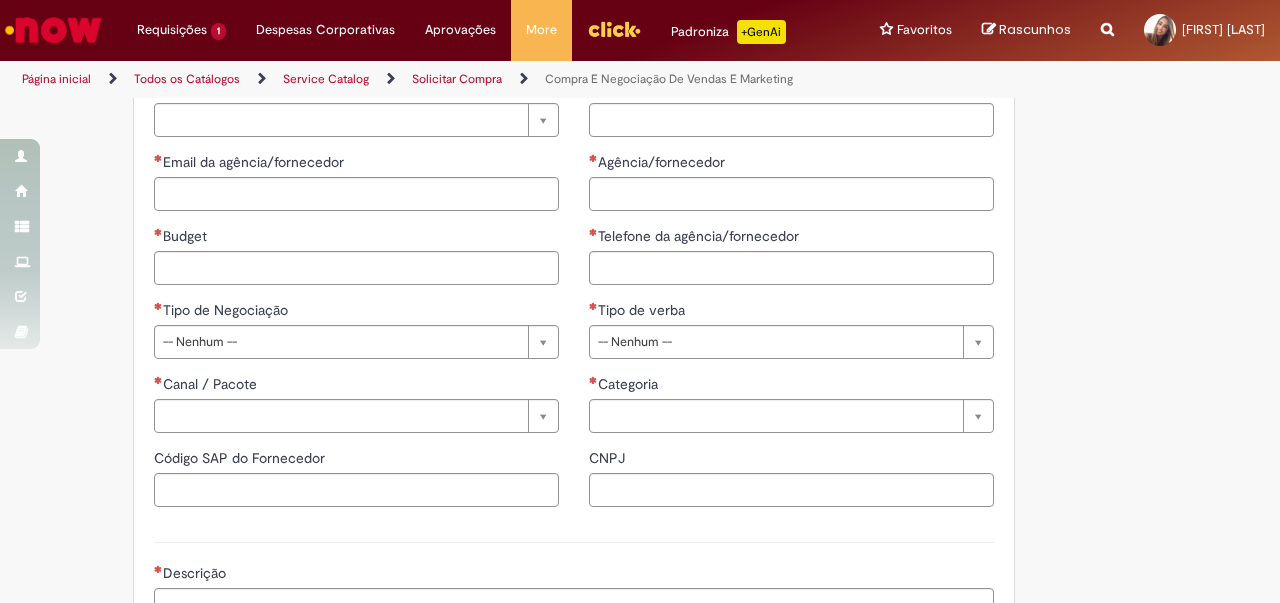 click on "Adicionar a Favoritos
Compra E Negociação De Vendas E Marketing
Chamado destinado para novas negociações e renegociações com verba de marketing, vendas ou capex comercial.
REGRAS DE UTILIZA ÇÃ O:
Esse chamado é apenas para   cotações e negociações de marketing e vendas   para o  fluxo antigo de compras de merchan, SAP ECC e VMV. Para negociações de vendas e MKT que usam o fluxo do S4 (SAP Fiori) Utilize o chamado de Commercial   AQUI
Lembre-se de anexar todas as evidências (cotações, informações, projetos e e-mails) que sejam úteis à negociação;
Nenhum campo preenchido por você pode ser alterado depois de o chamado ter sido aberto, por isso atente-se as informações preenchidas;
Esse chamado possui SLA de  4  ou  8 dias úteis  para a etapa de  negociação . Após essa etapa, é necessária sua validação para seguir com a tratativa;
Em caso de" at bounding box center (640, 71) 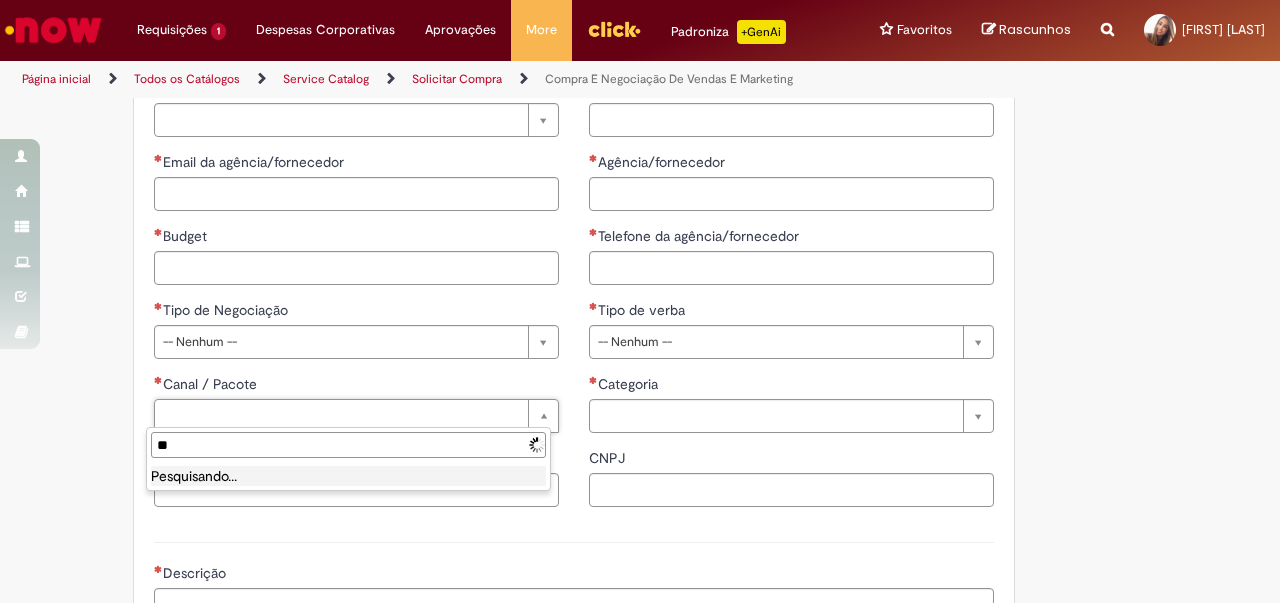 type on "*" 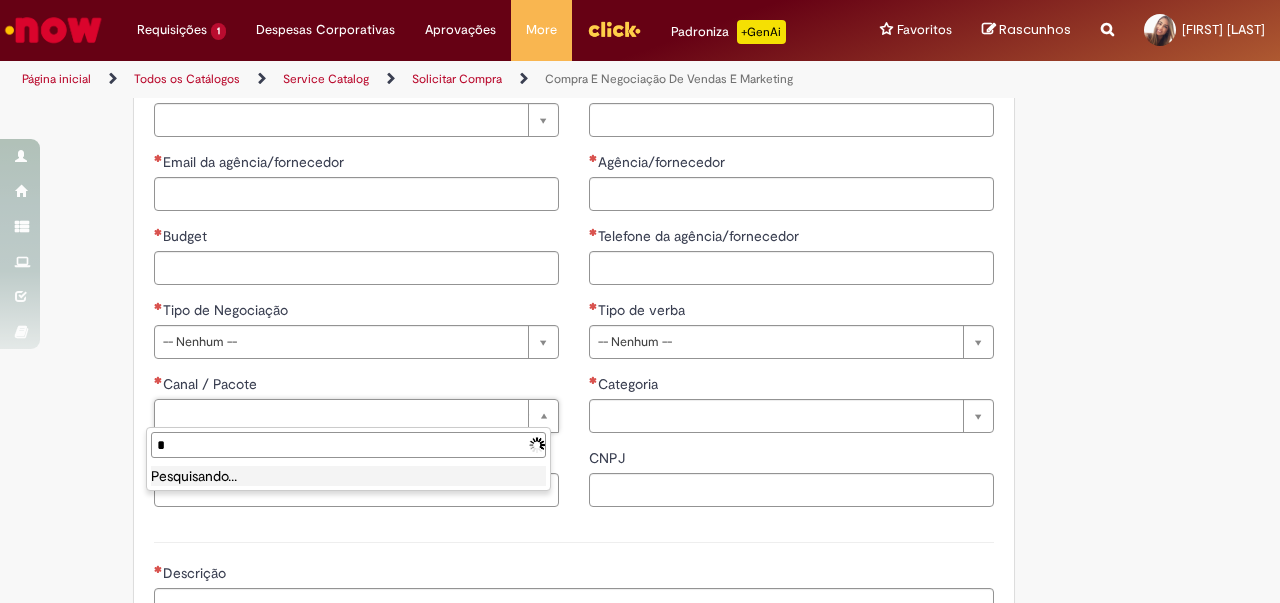 type 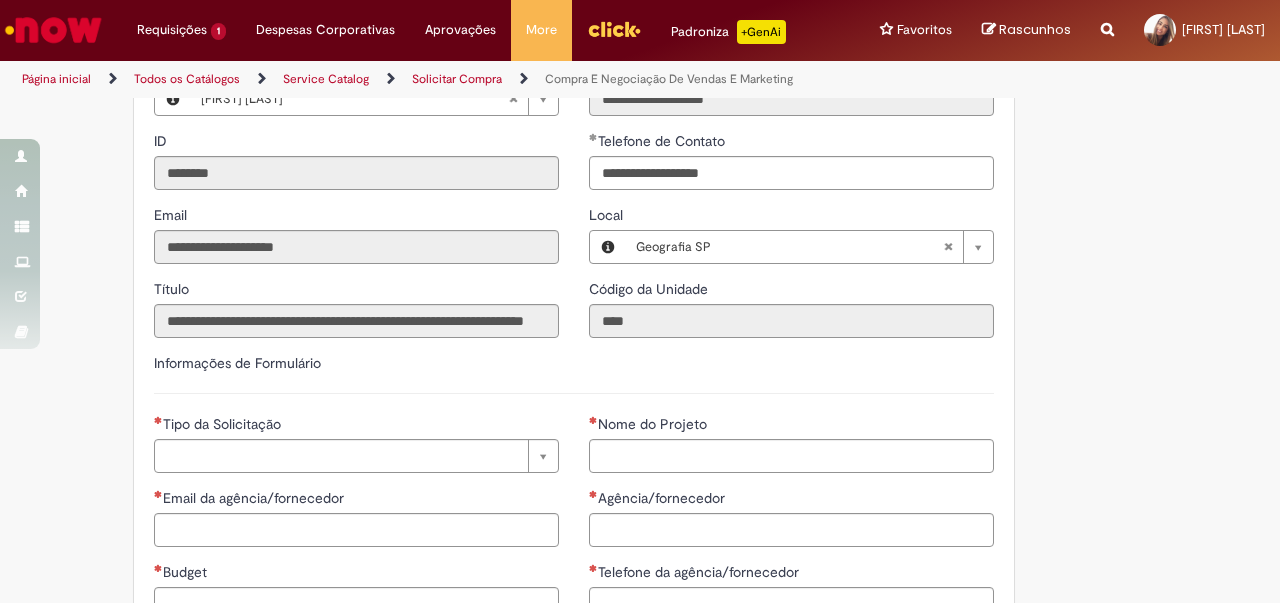scroll, scrollTop: 627, scrollLeft: 0, axis: vertical 